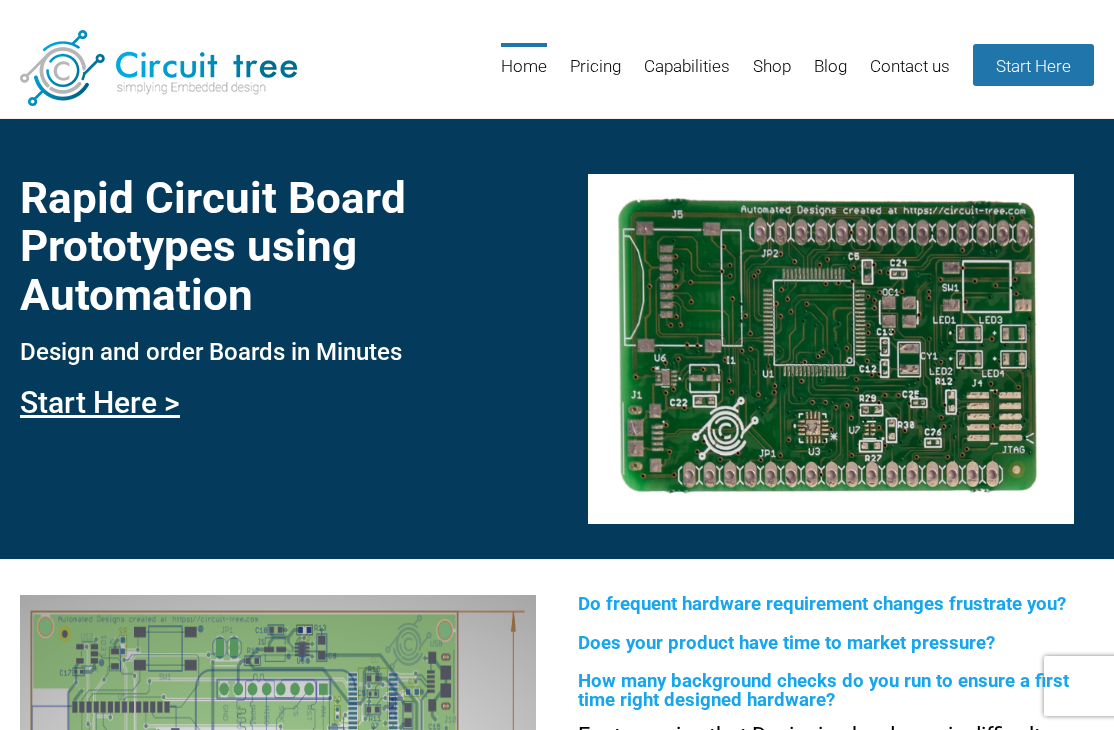 scroll, scrollTop: 0, scrollLeft: 0, axis: both 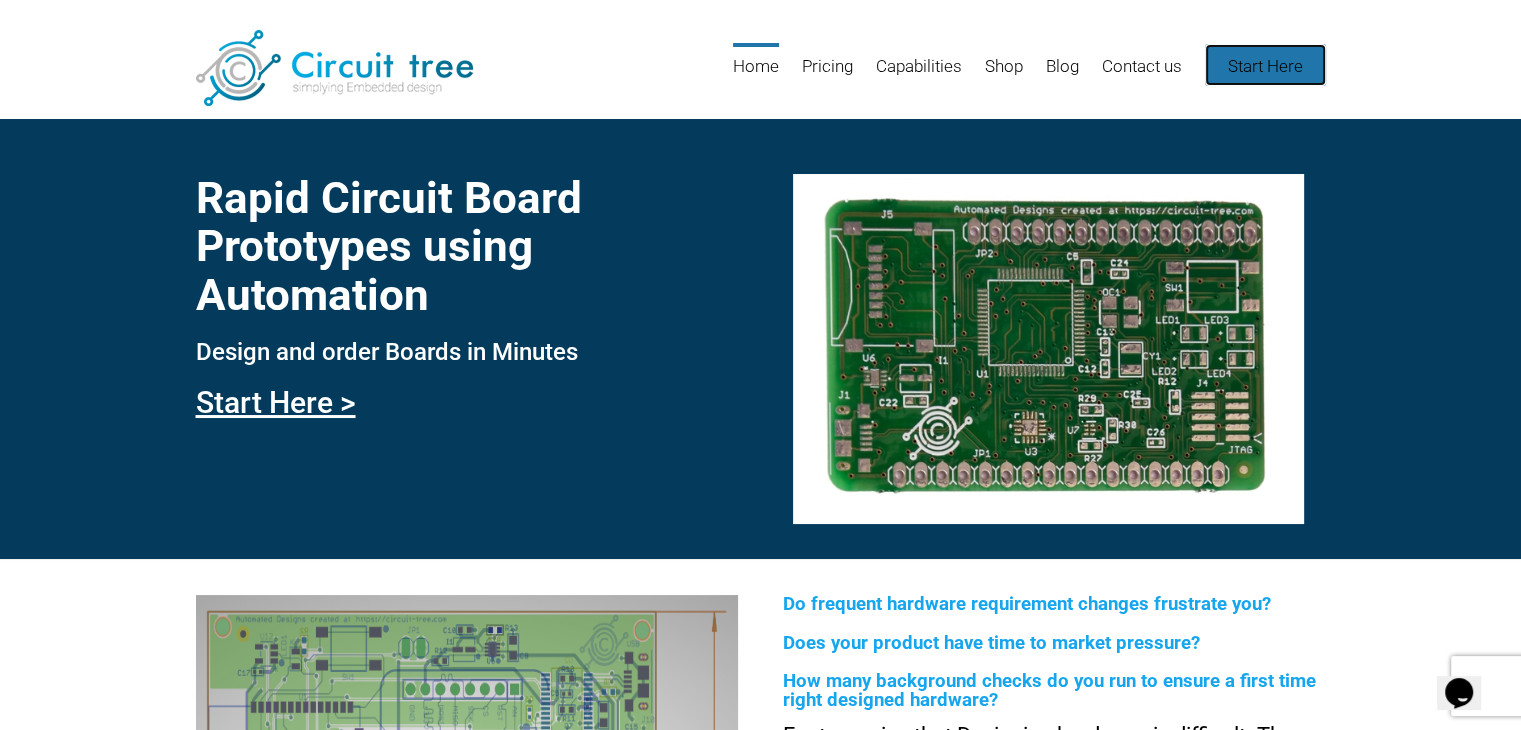 click on "Start Here" at bounding box center (1265, 65) 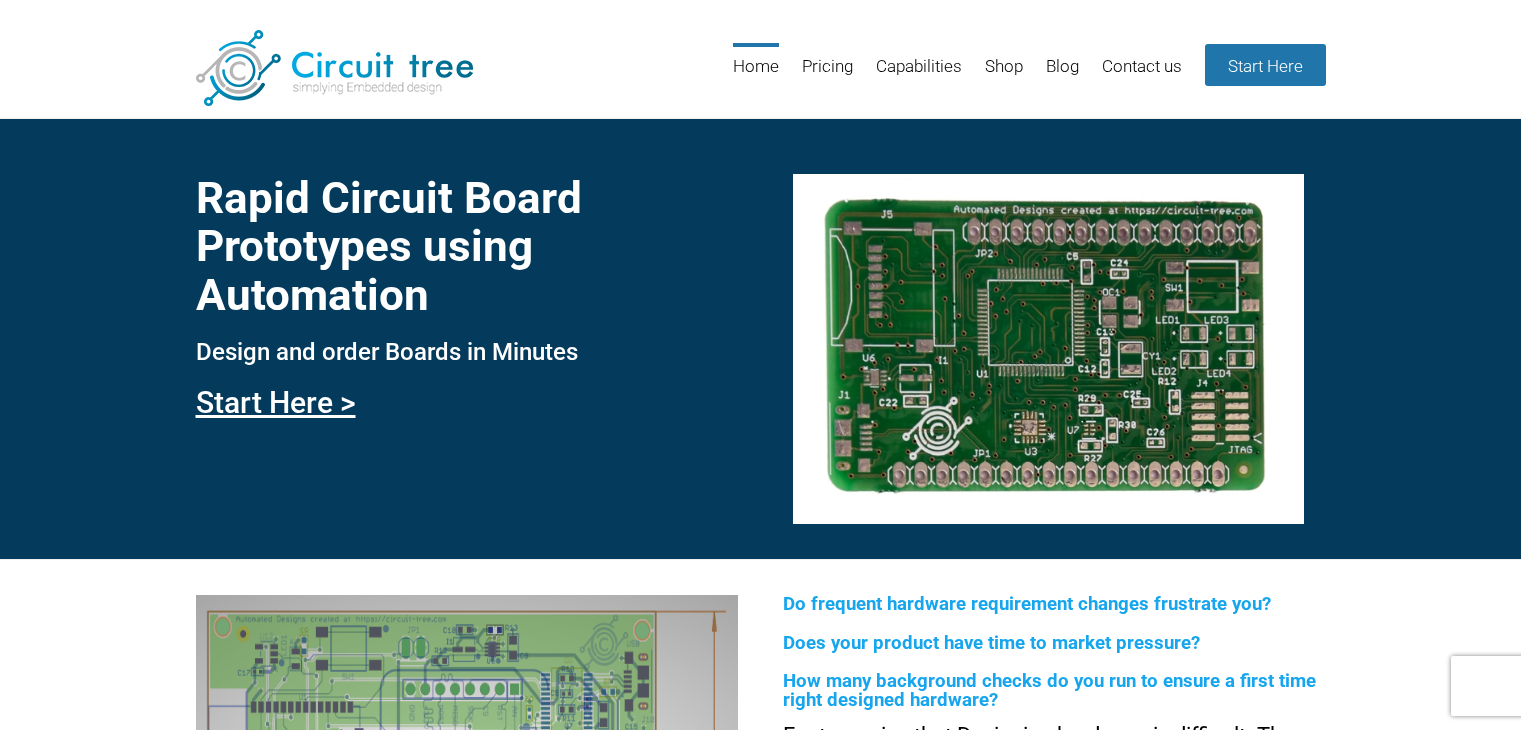 scroll, scrollTop: 0, scrollLeft: 0, axis: both 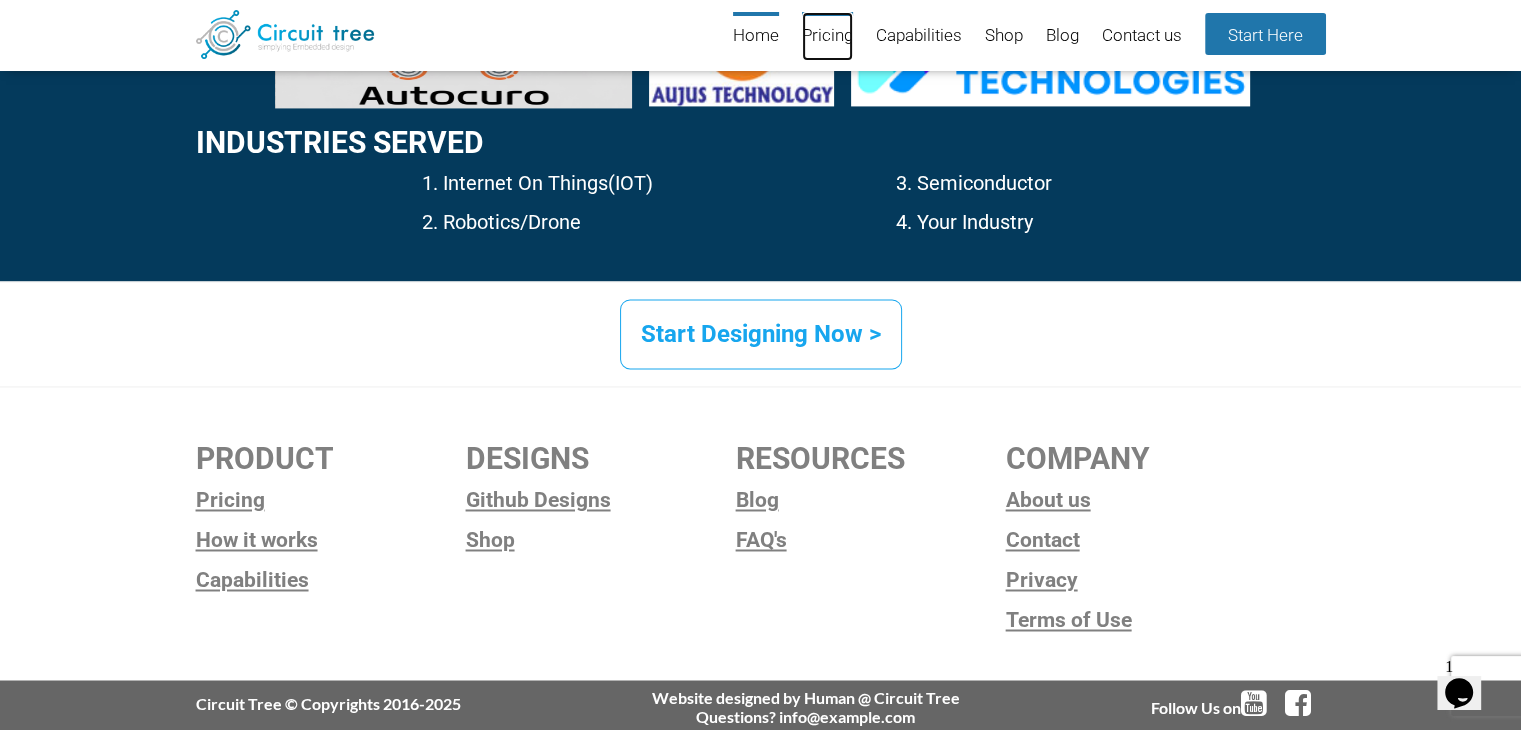 click on "Pricing" at bounding box center [827, 36] 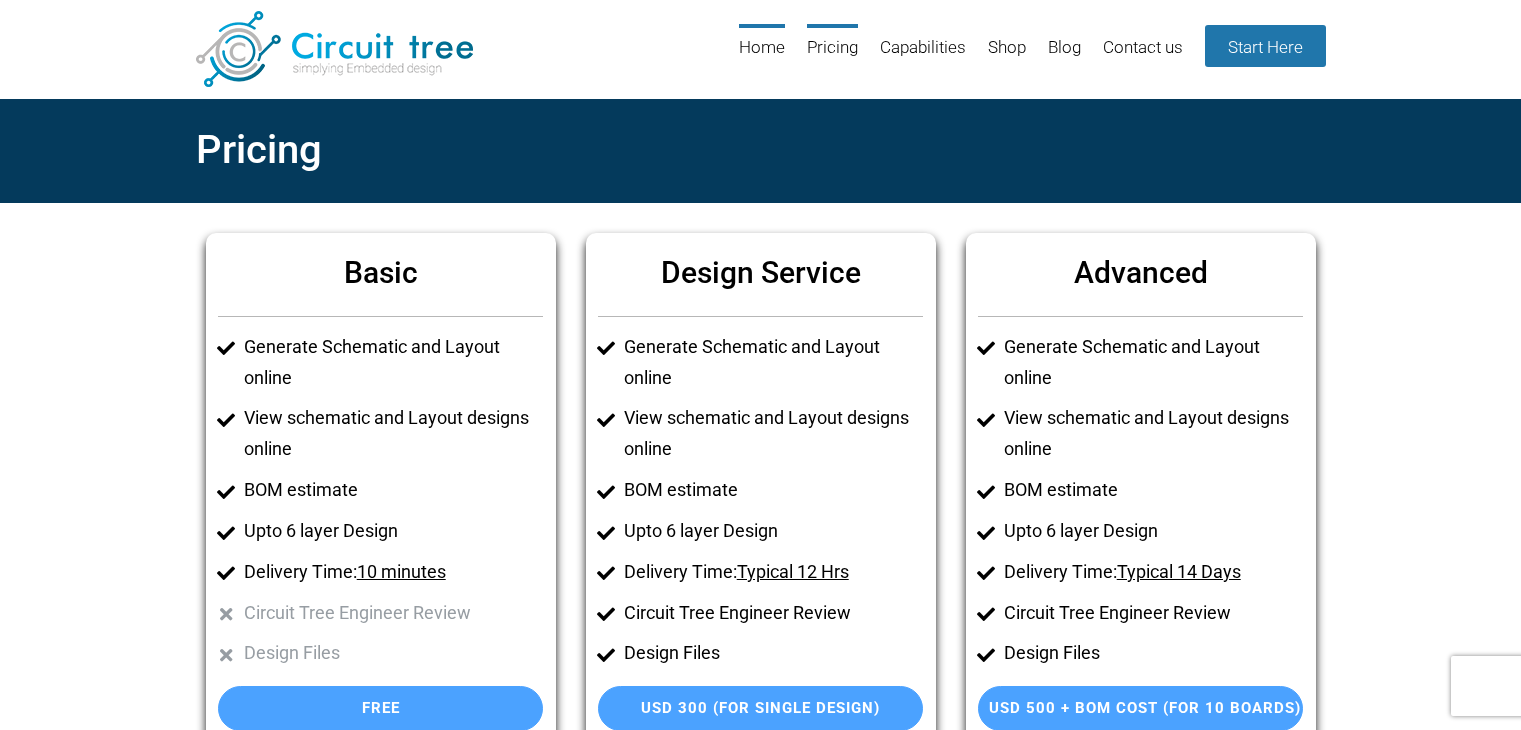 scroll, scrollTop: 0, scrollLeft: 0, axis: both 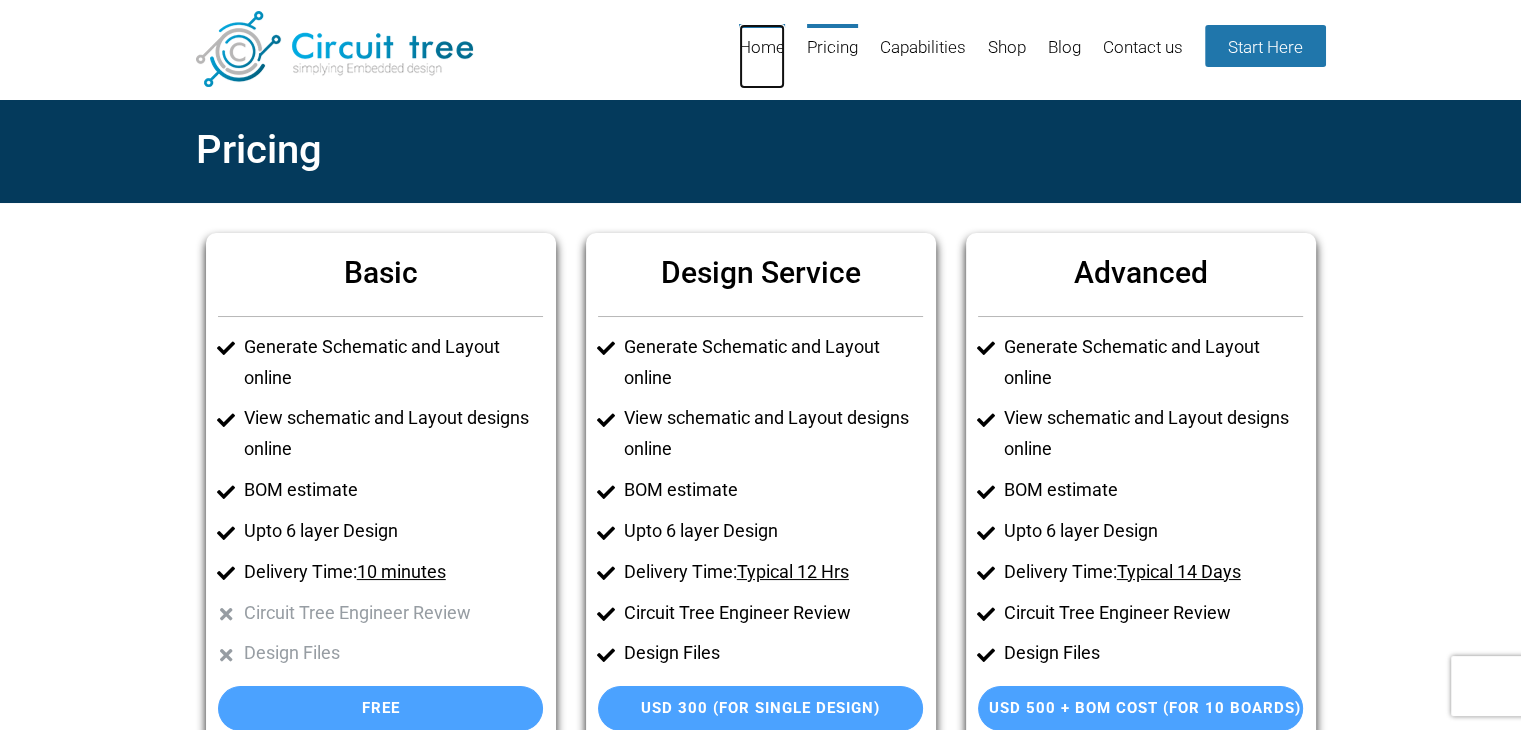 click on "Home" at bounding box center (762, 56) 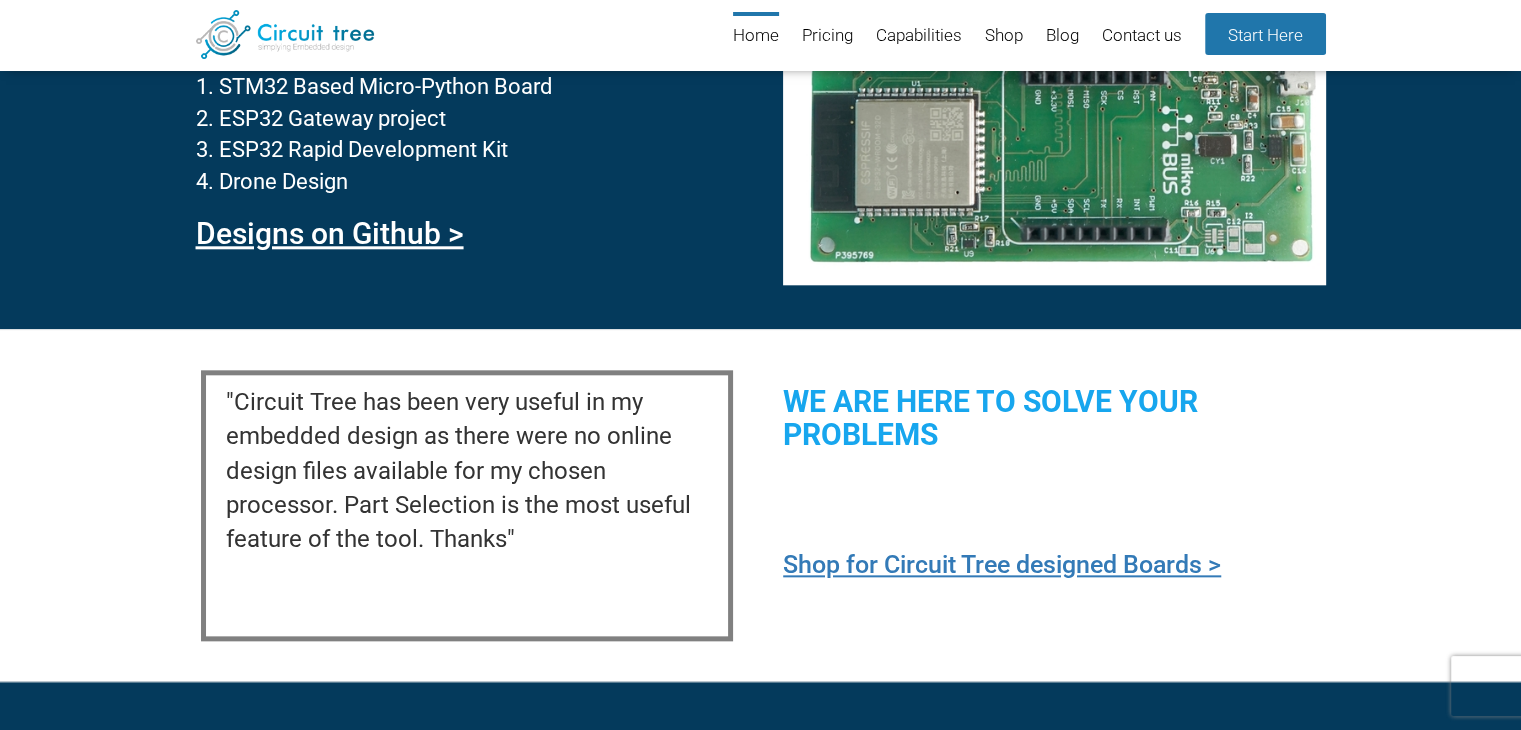 scroll, scrollTop: 3116, scrollLeft: 0, axis: vertical 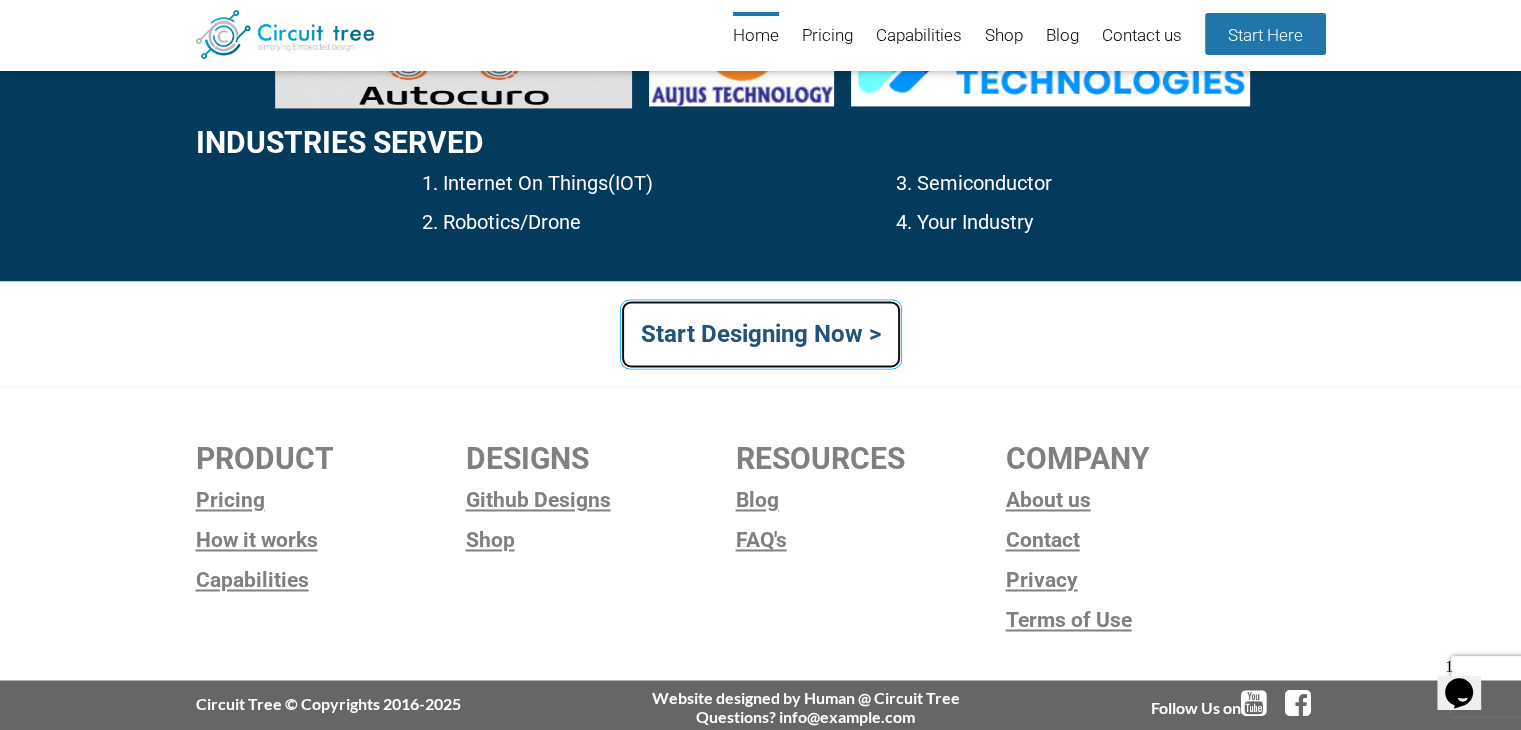 click on "Start Designing Now >" at bounding box center [761, 334] 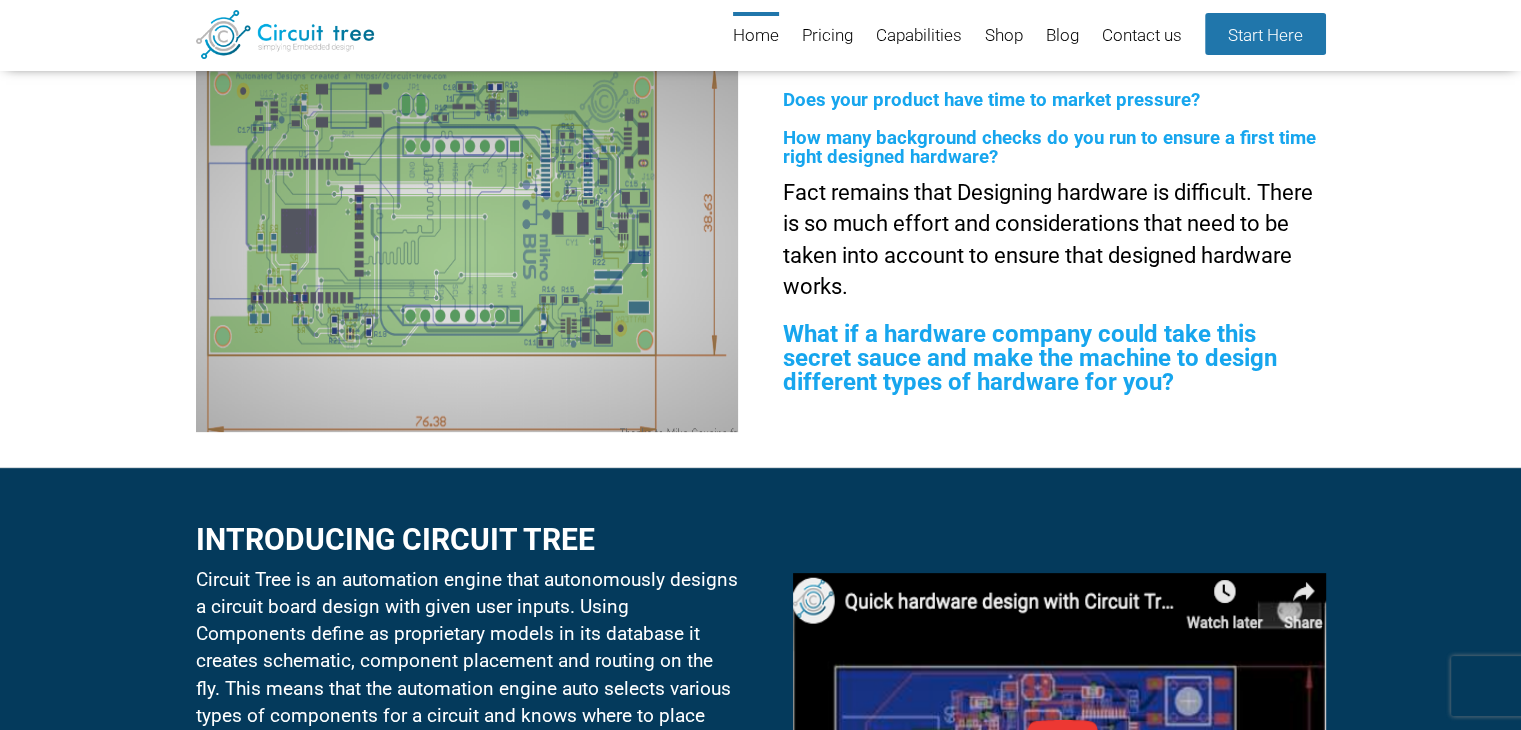 scroll, scrollTop: 32, scrollLeft: 0, axis: vertical 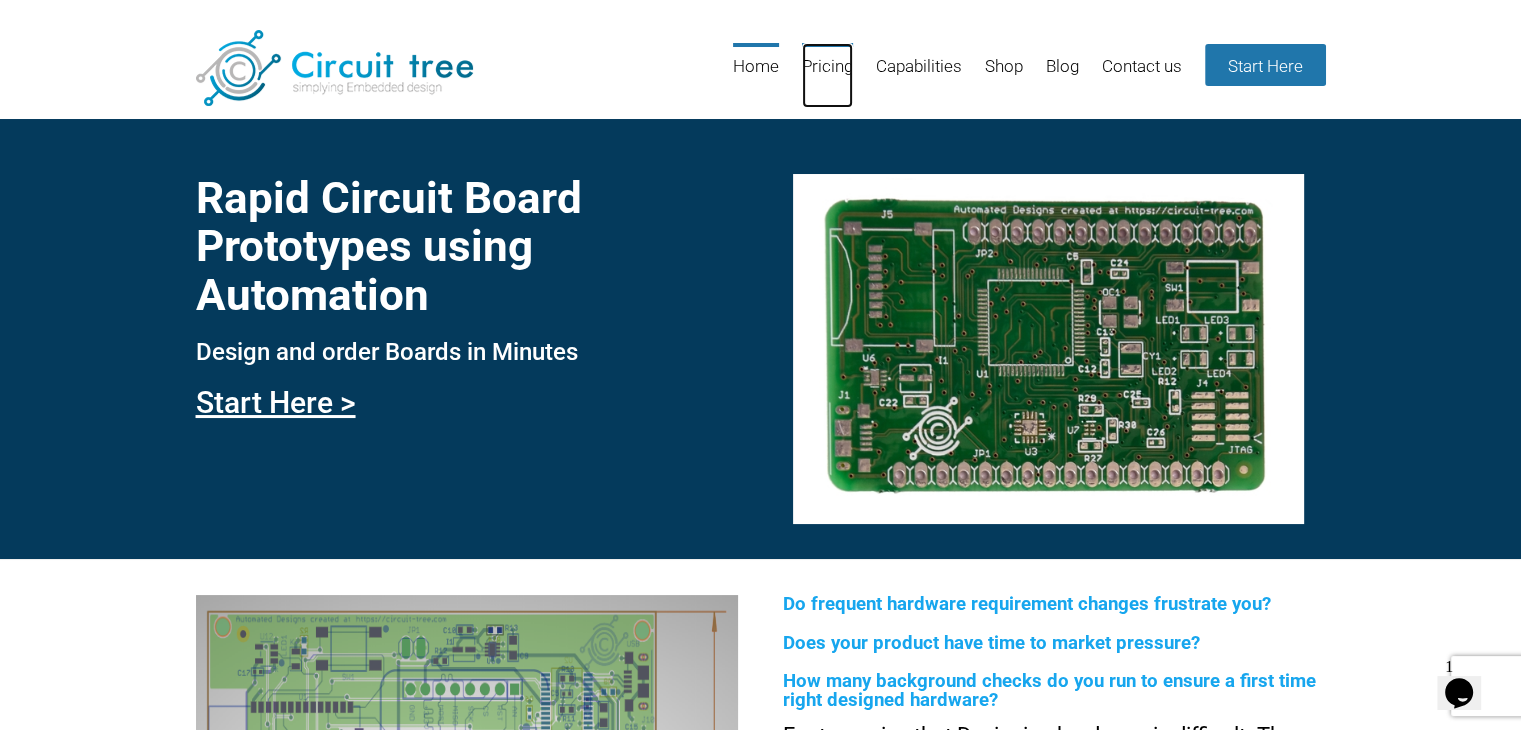 click on "Pricing" at bounding box center (827, 75) 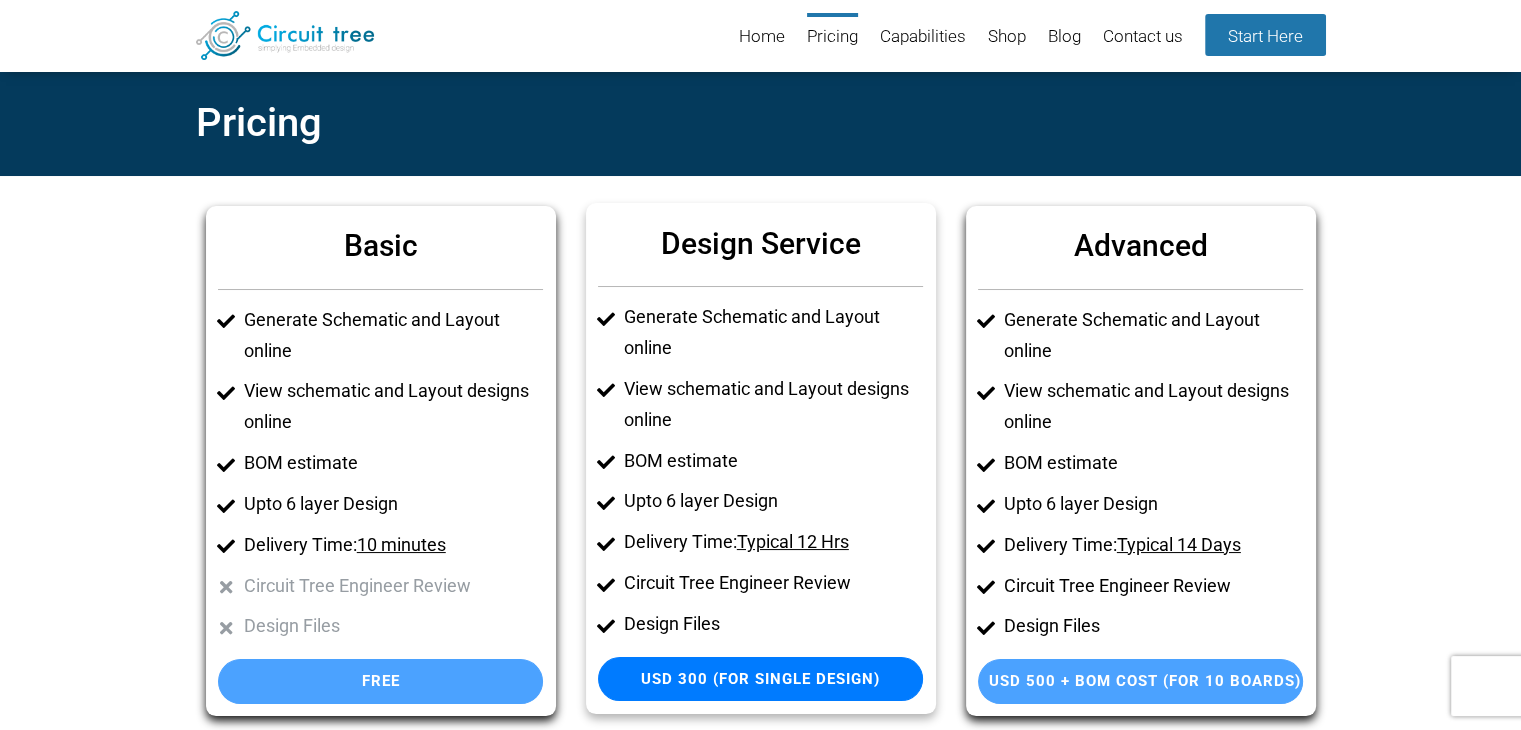 scroll, scrollTop: 212, scrollLeft: 0, axis: vertical 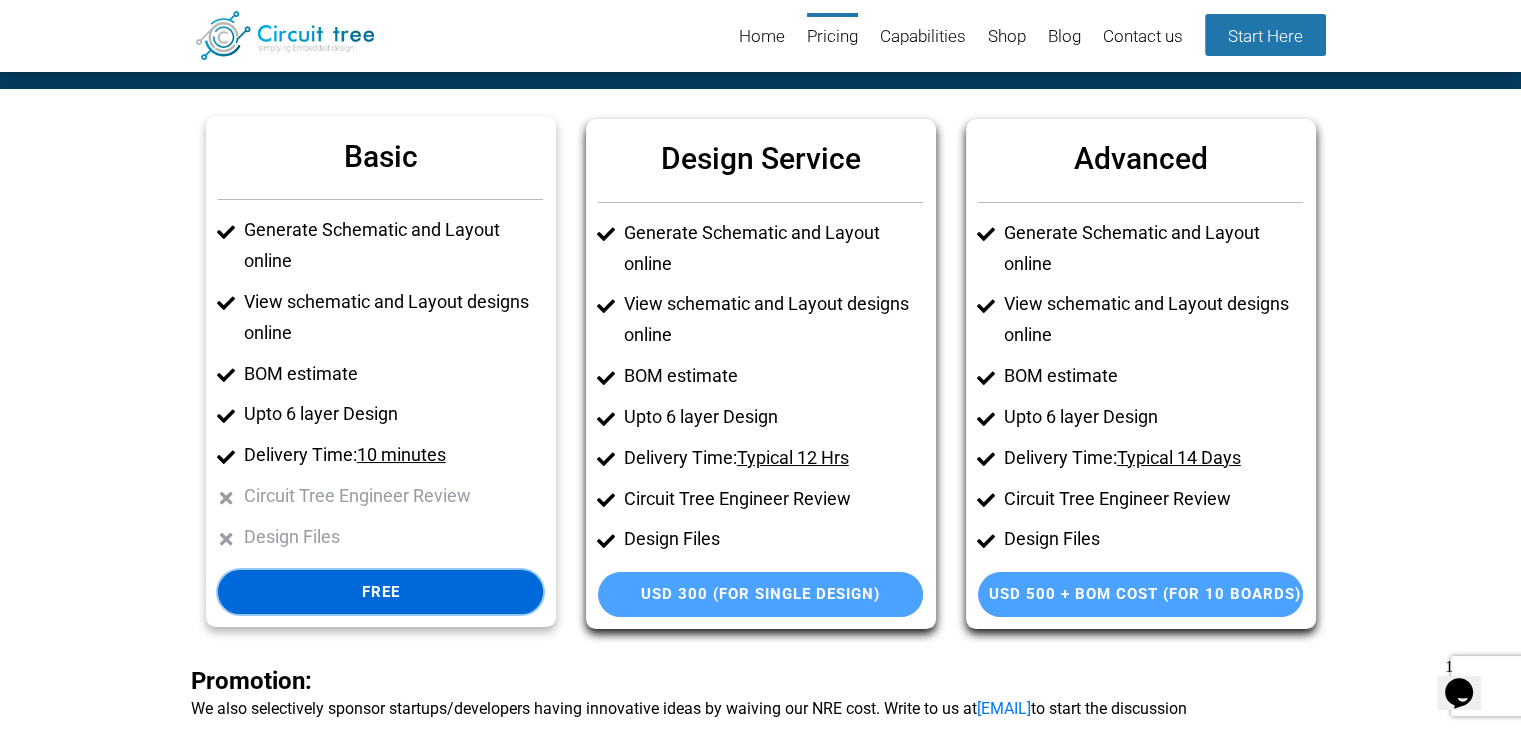 click on "Free" at bounding box center (380, 592) 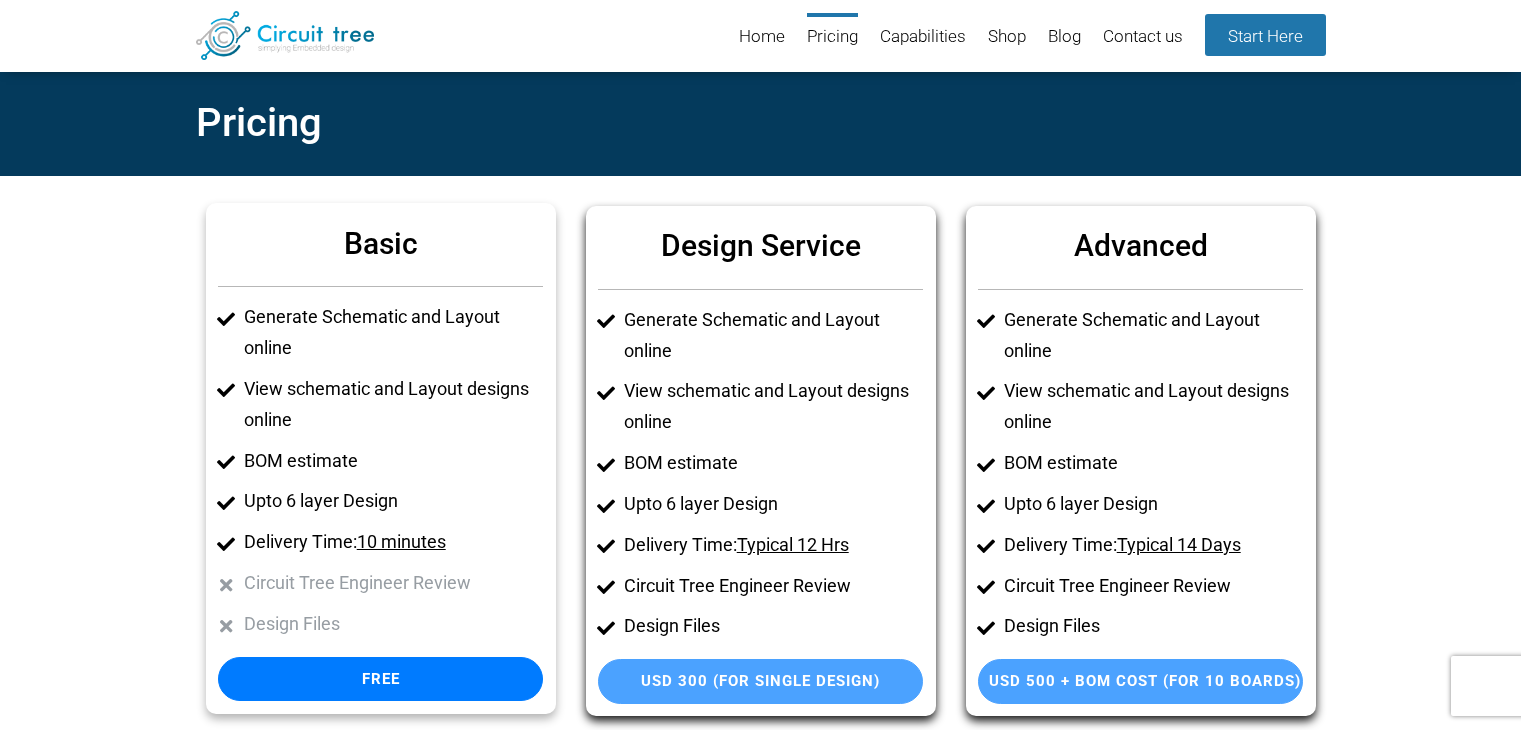 scroll, scrollTop: 87, scrollLeft: 0, axis: vertical 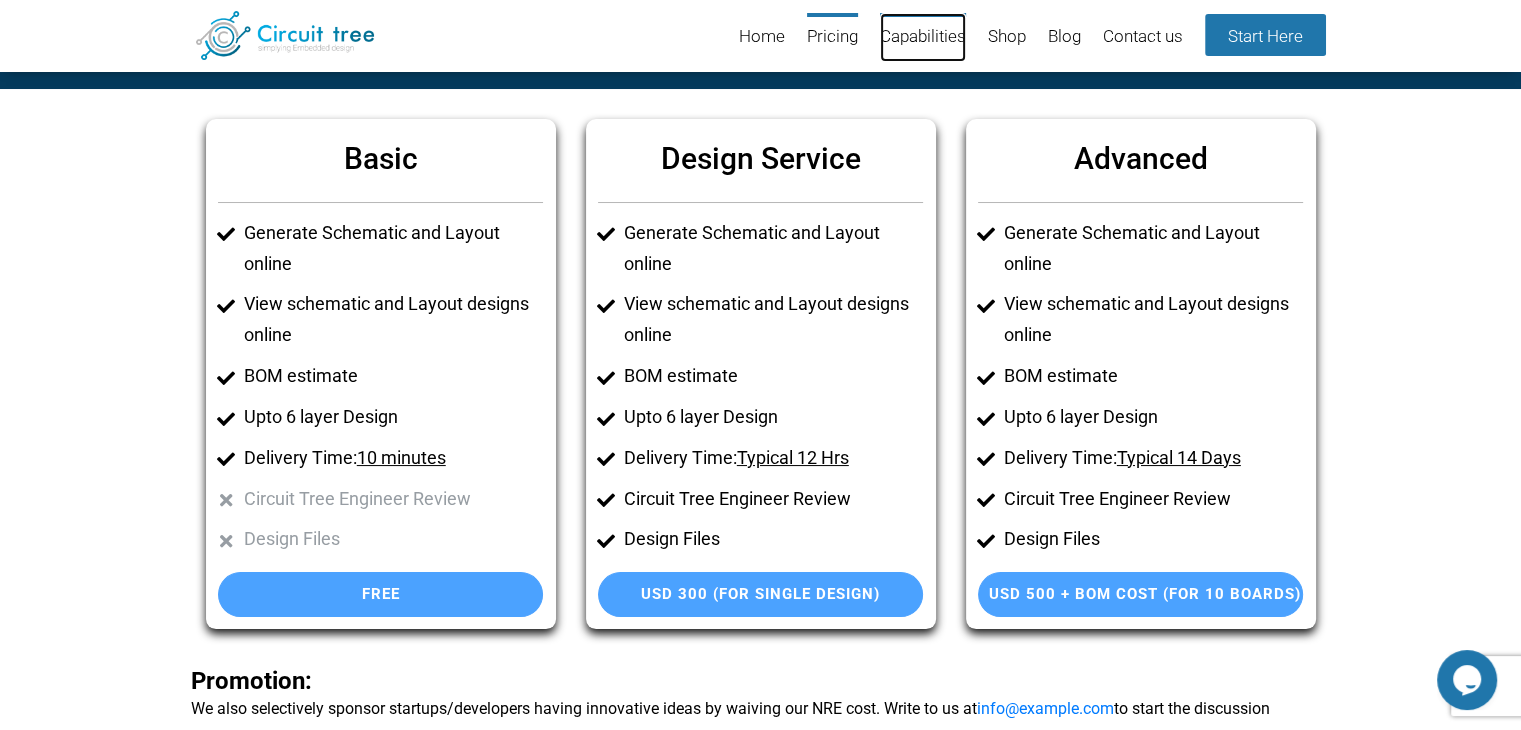 click on "Capabilities" at bounding box center (923, 37) 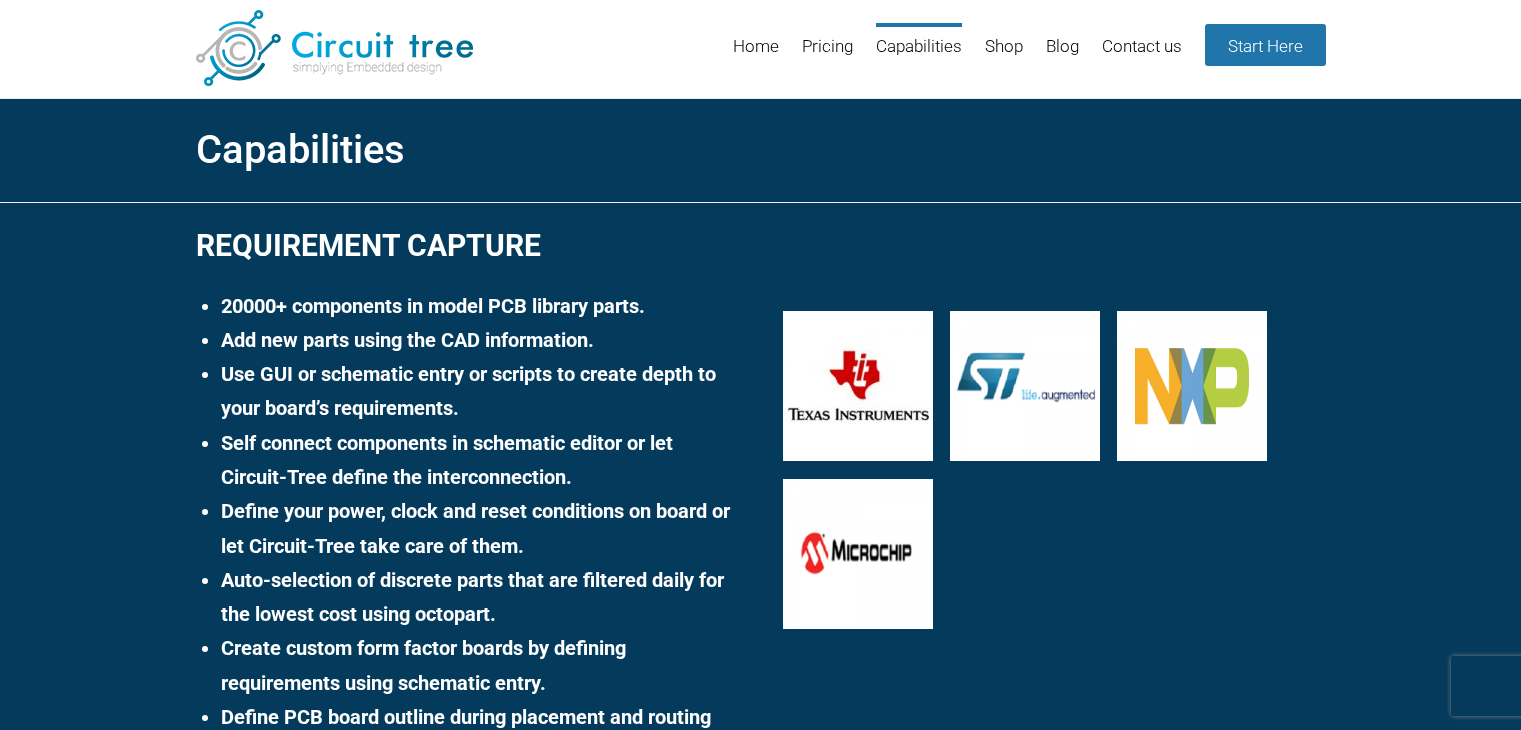 scroll, scrollTop: 0, scrollLeft: 0, axis: both 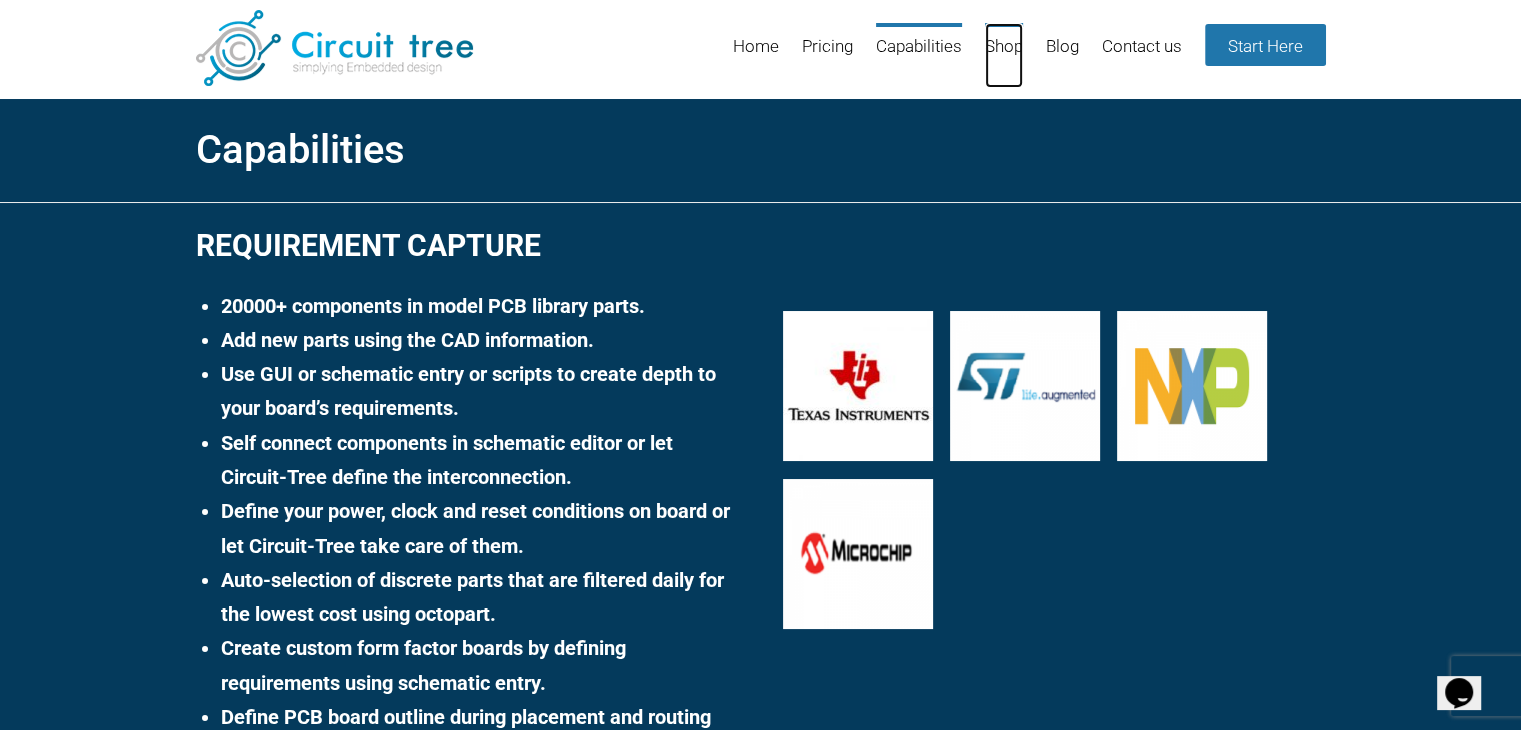 click on "Shop" at bounding box center (1004, 55) 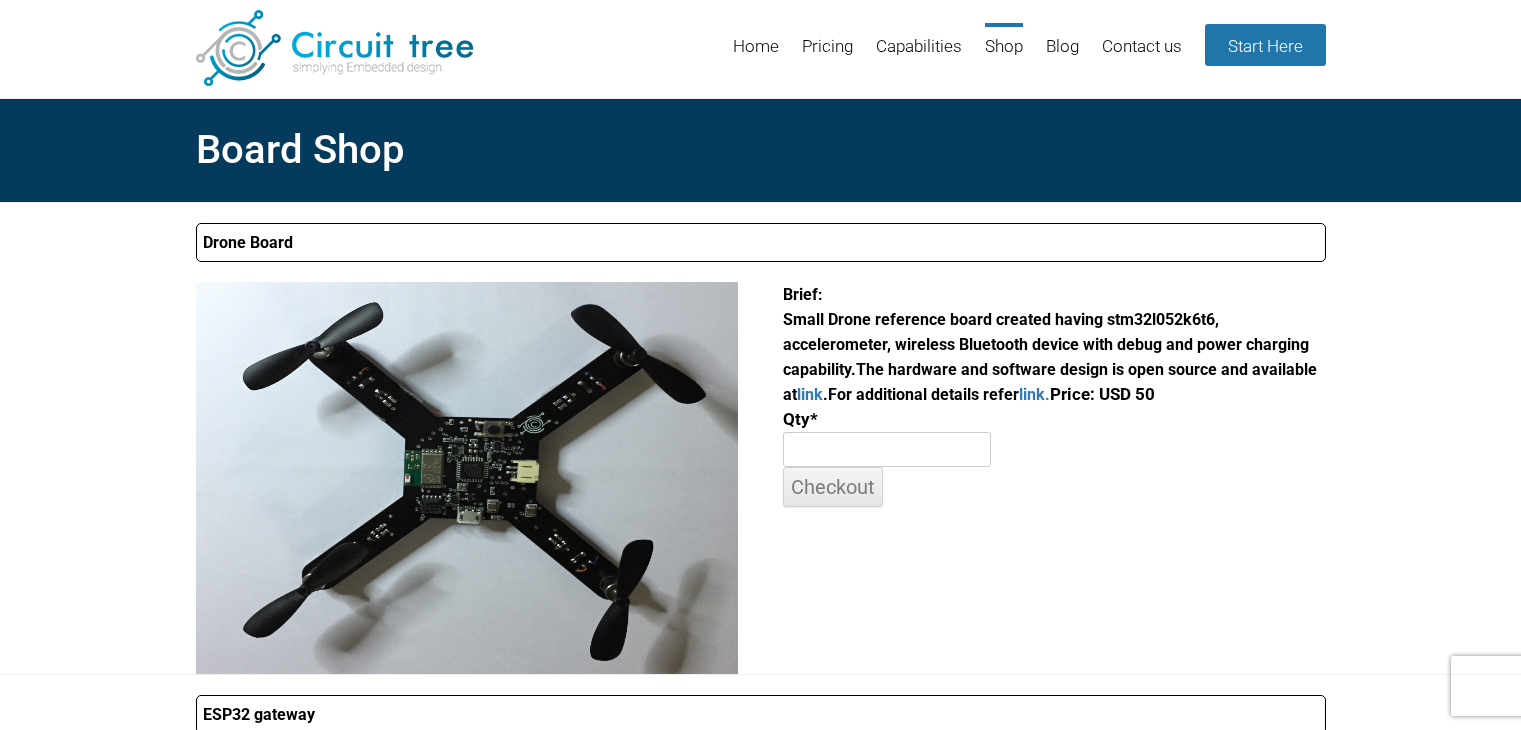 scroll, scrollTop: 0, scrollLeft: 0, axis: both 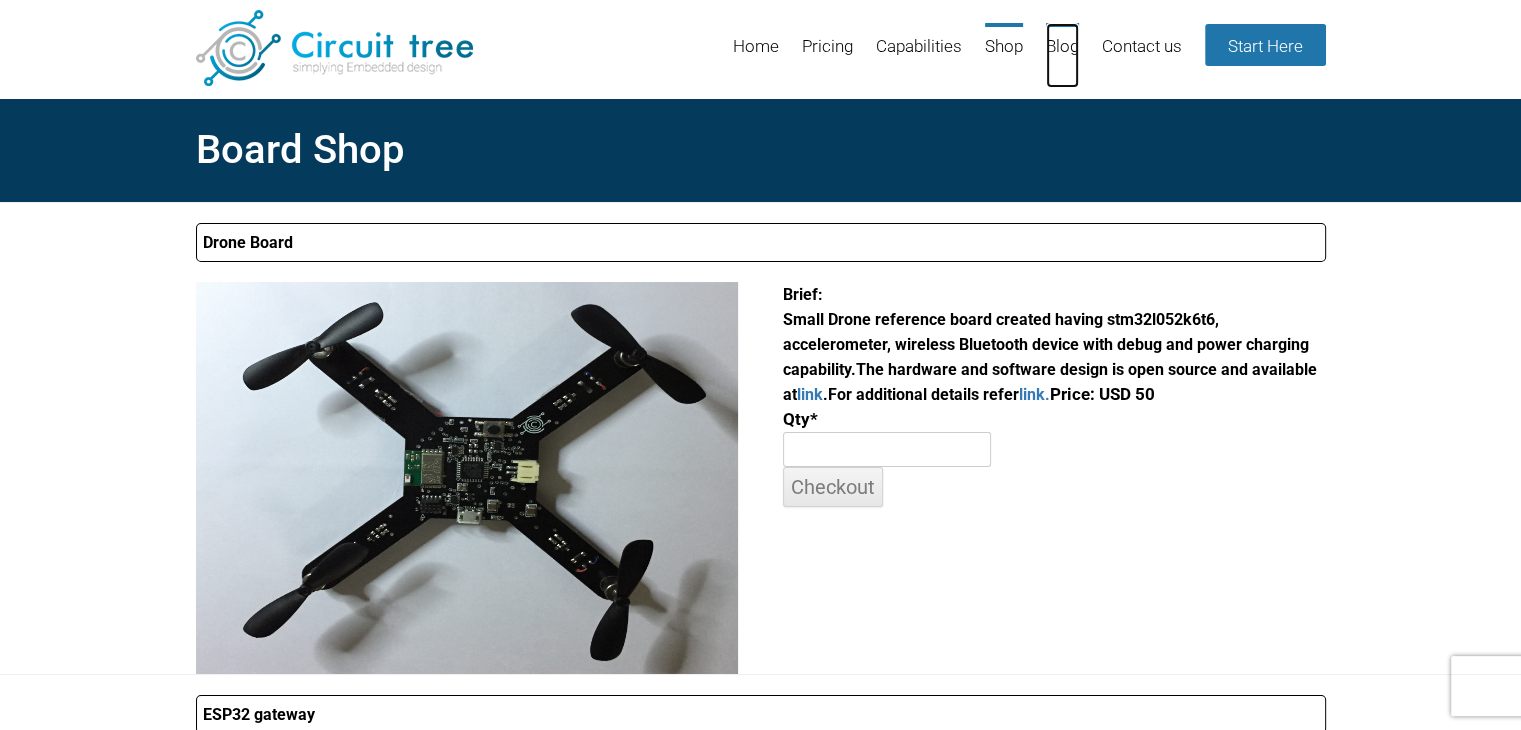 click on "Blog" at bounding box center (1062, 55) 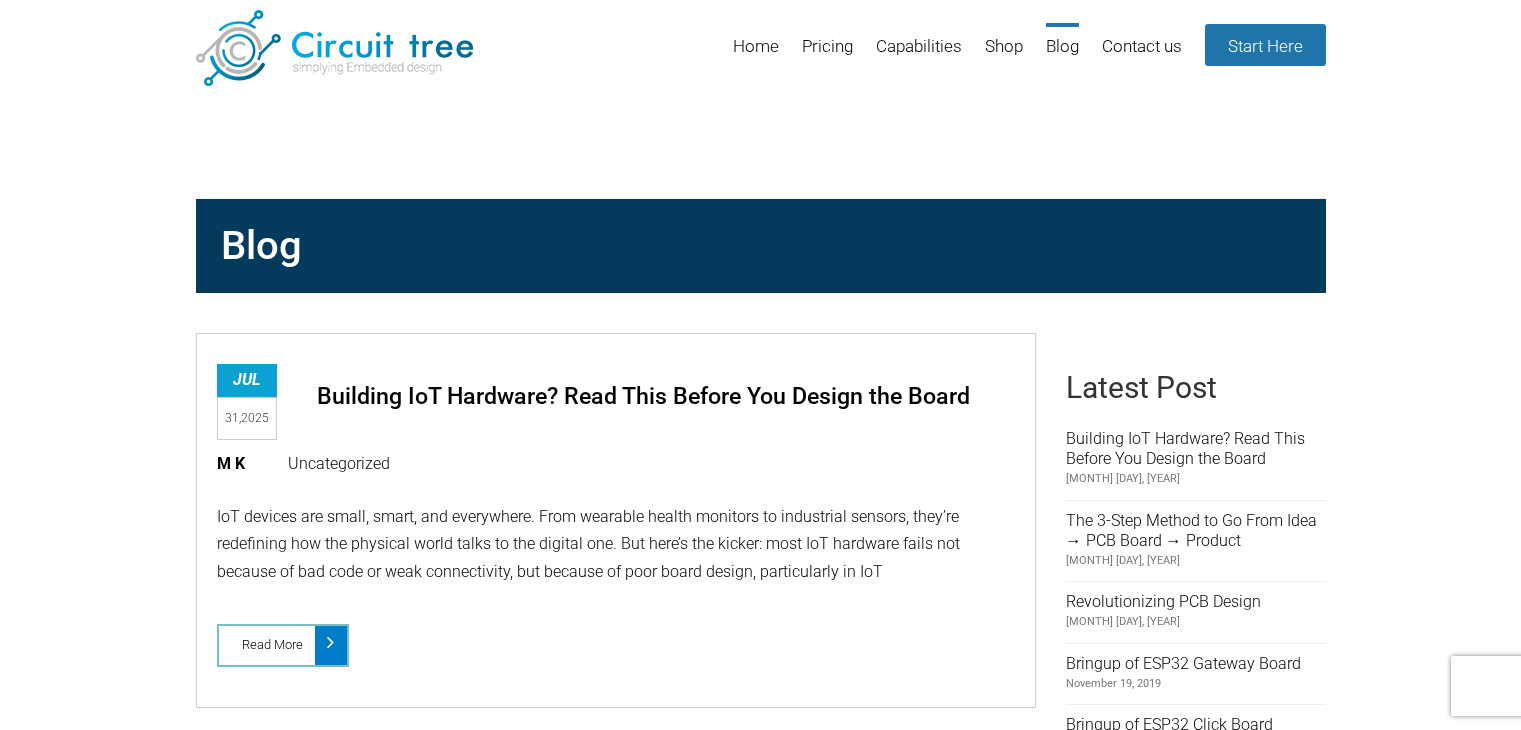 scroll, scrollTop: 0, scrollLeft: 0, axis: both 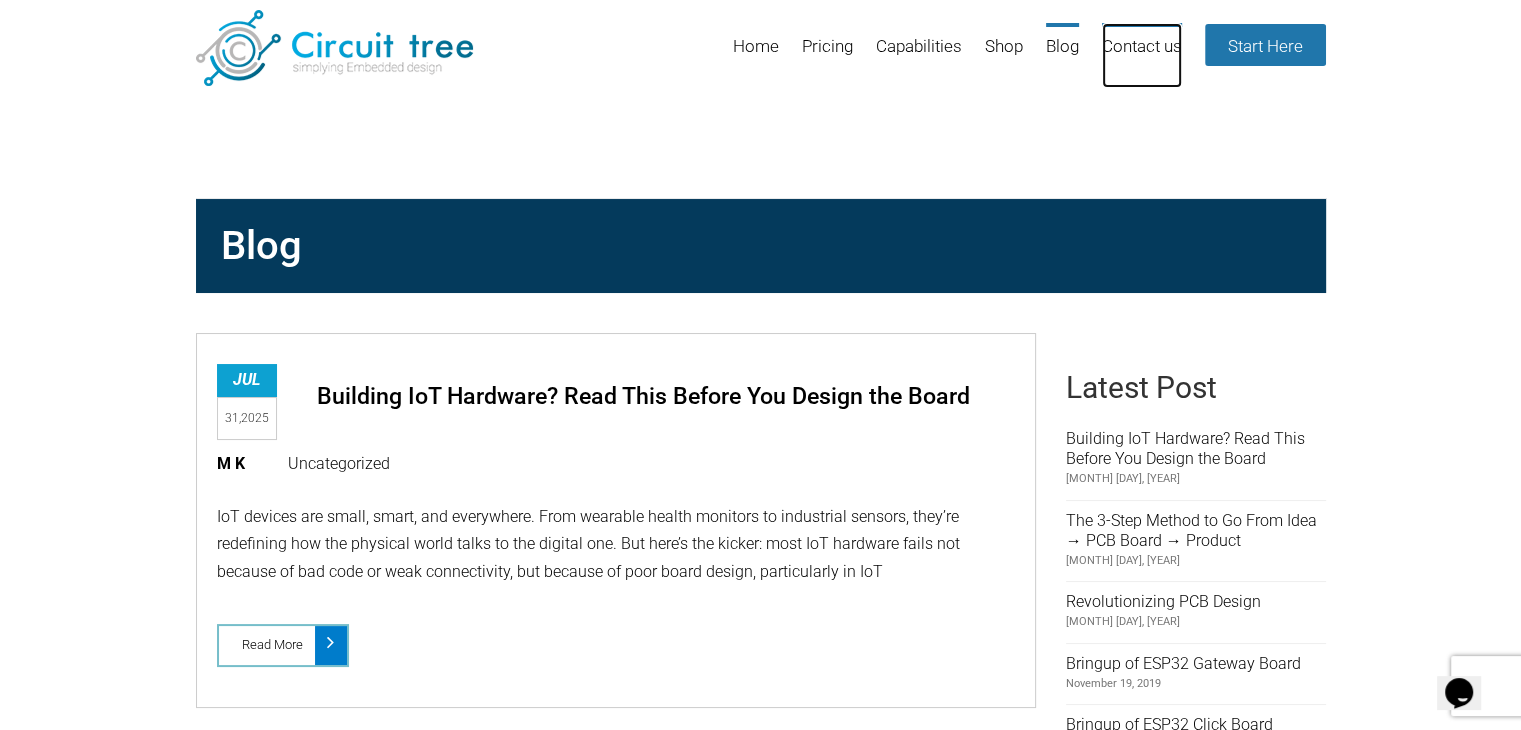 click on "Contact us" at bounding box center [1142, 55] 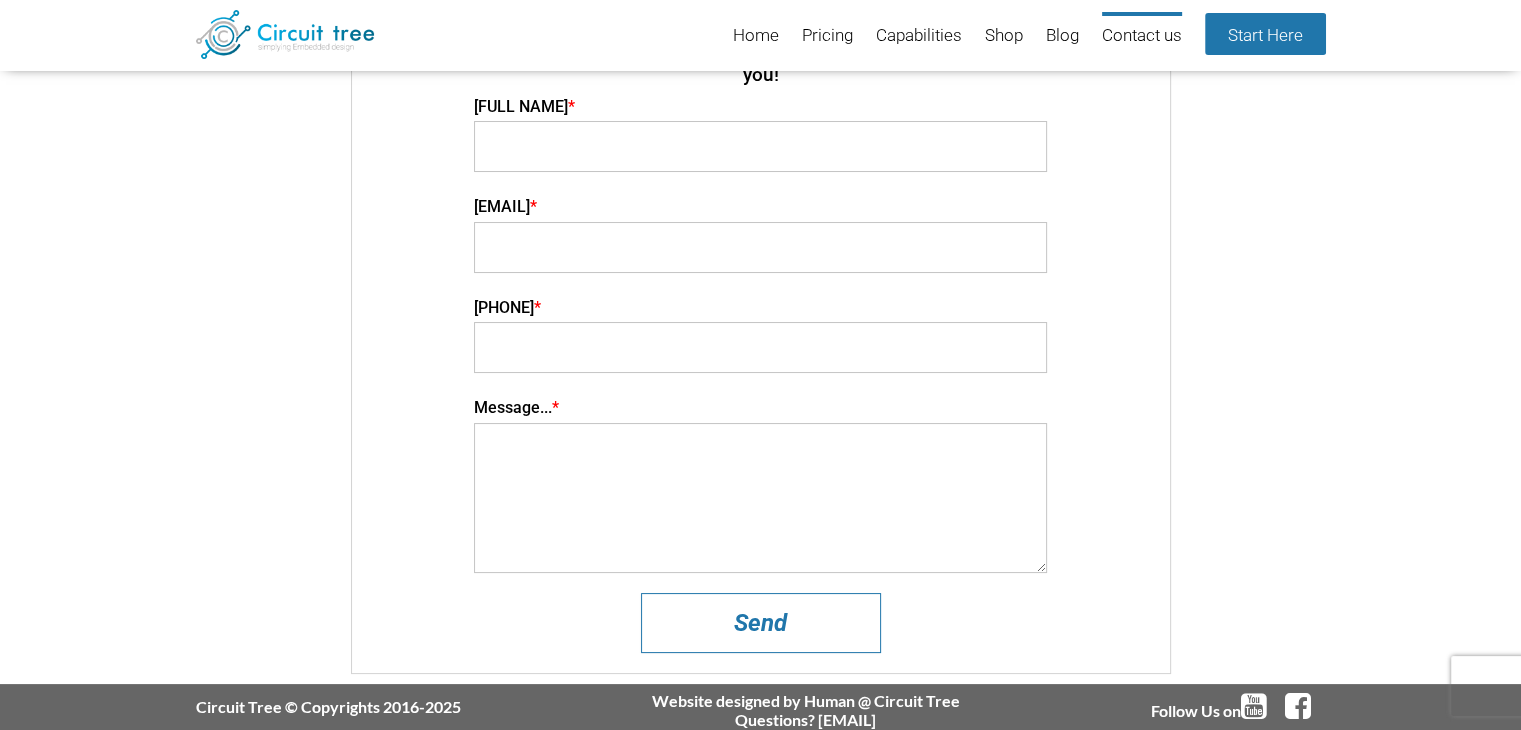 scroll, scrollTop: 80, scrollLeft: 0, axis: vertical 